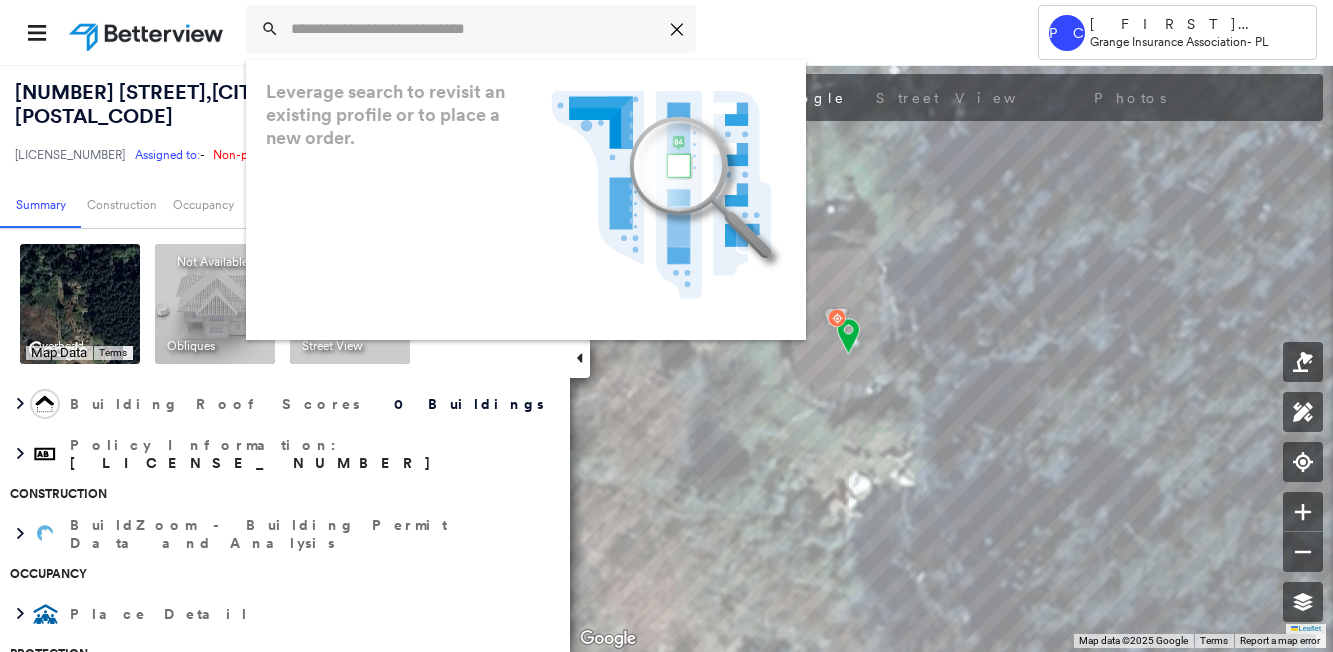 scroll, scrollTop: 0, scrollLeft: 0, axis: both 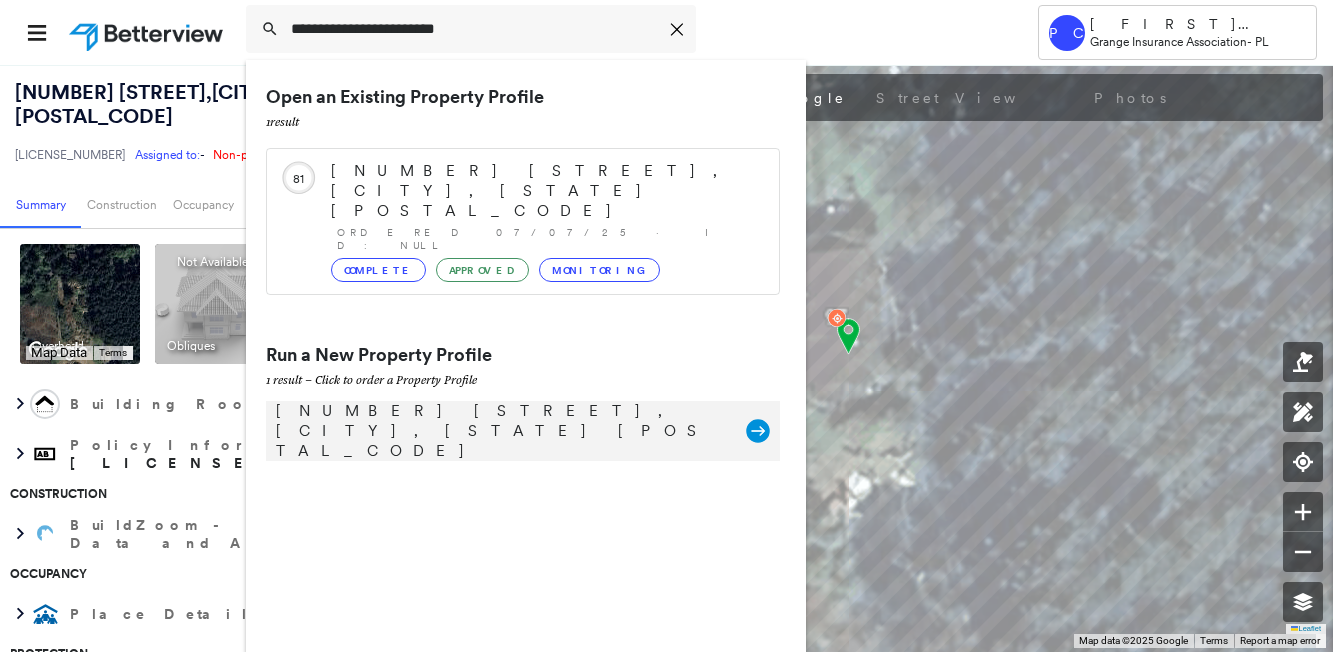 type on "**********" 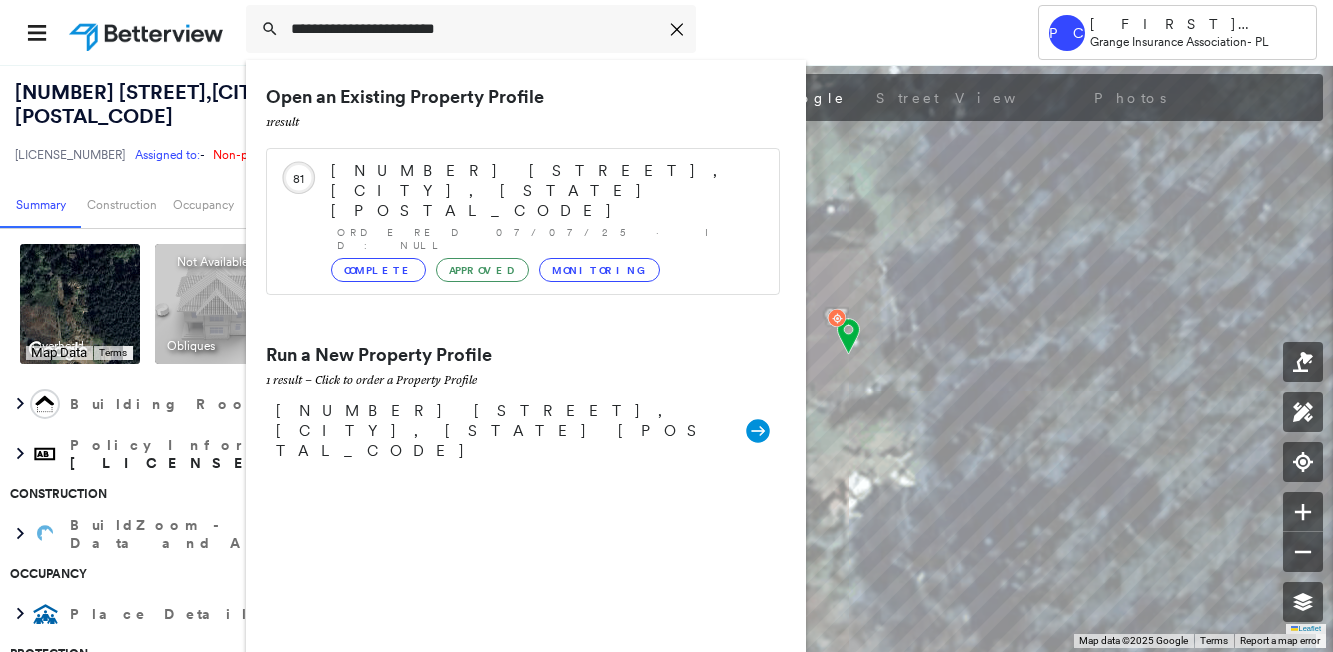 drag, startPoint x: 370, startPoint y: 374, endPoint x: 869, endPoint y: 14, distance: 615.3056 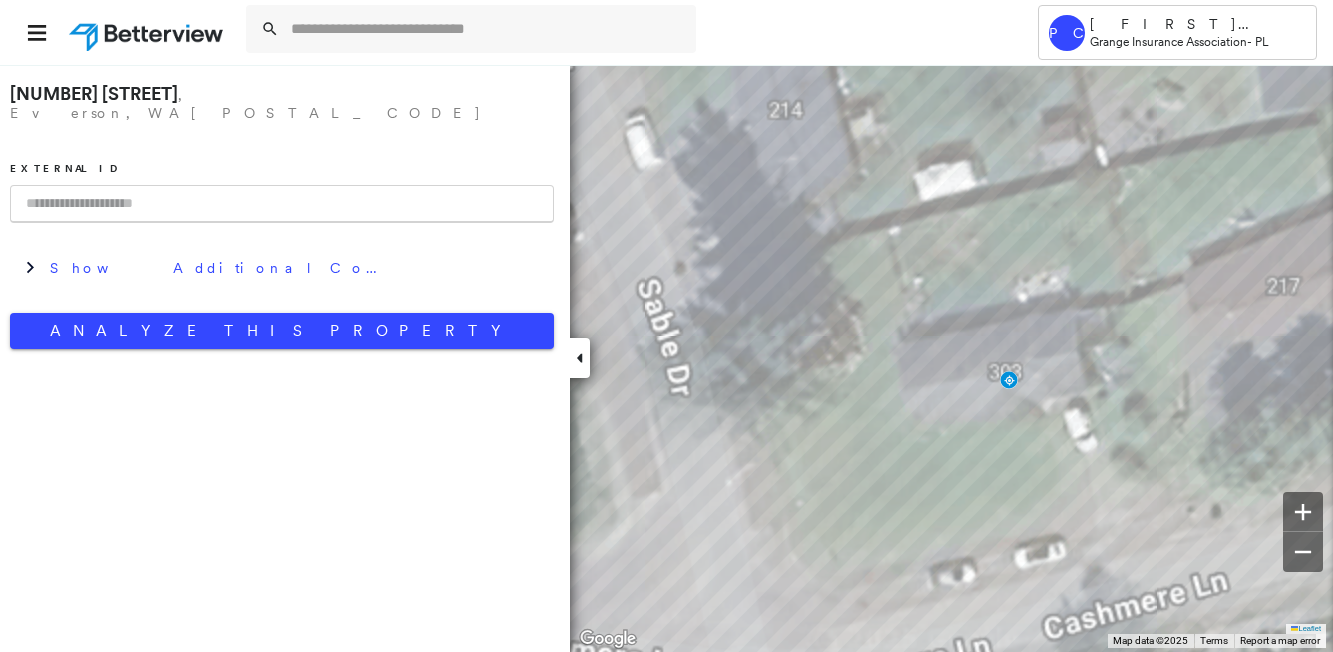 click at bounding box center [282, 204] 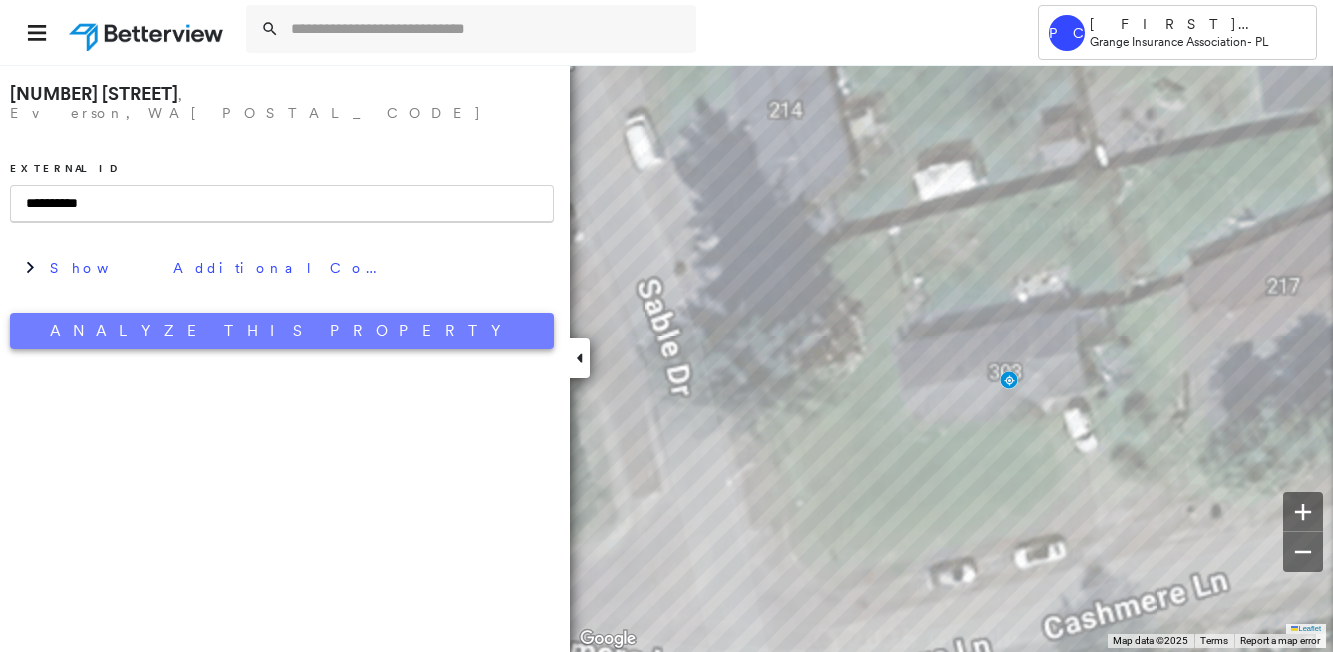 type on "**********" 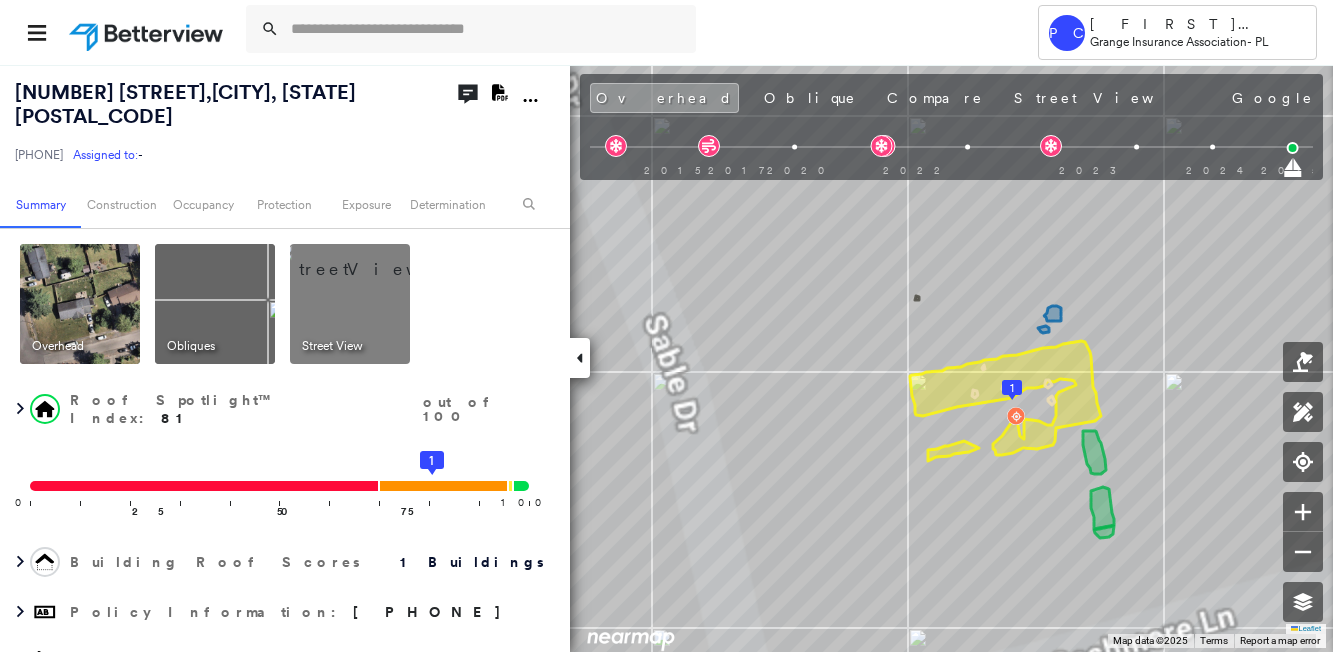 click 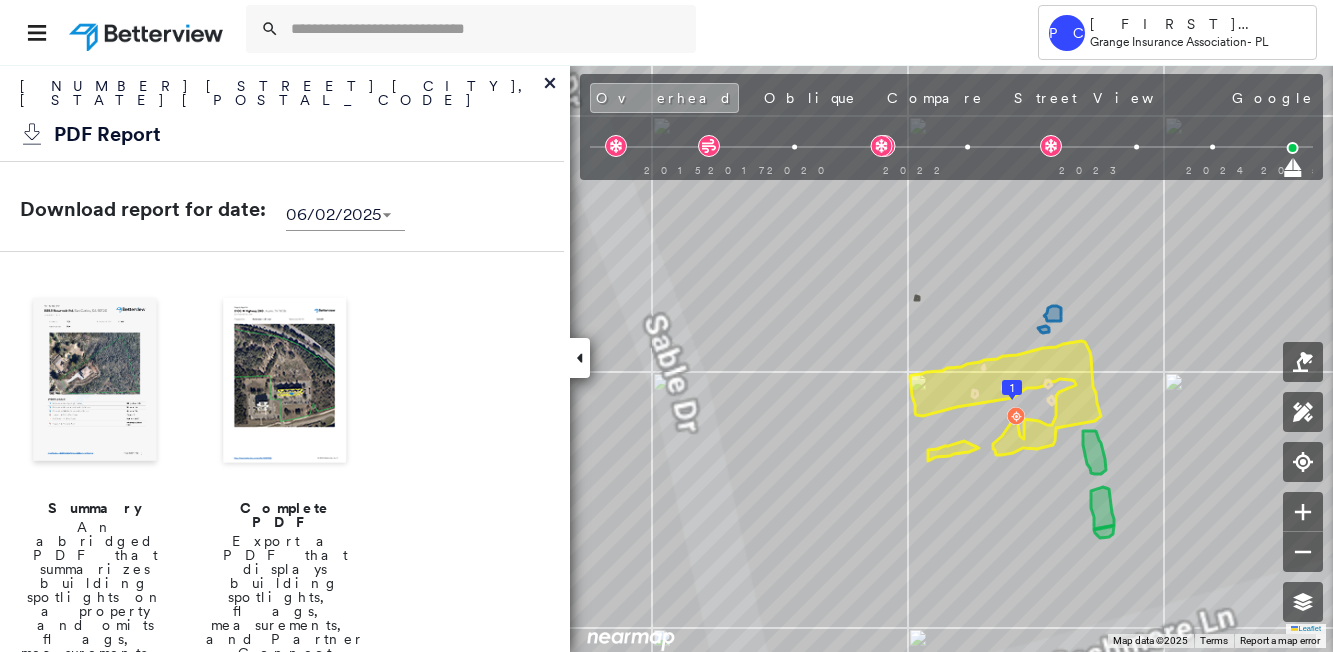 click at bounding box center [95, 382] 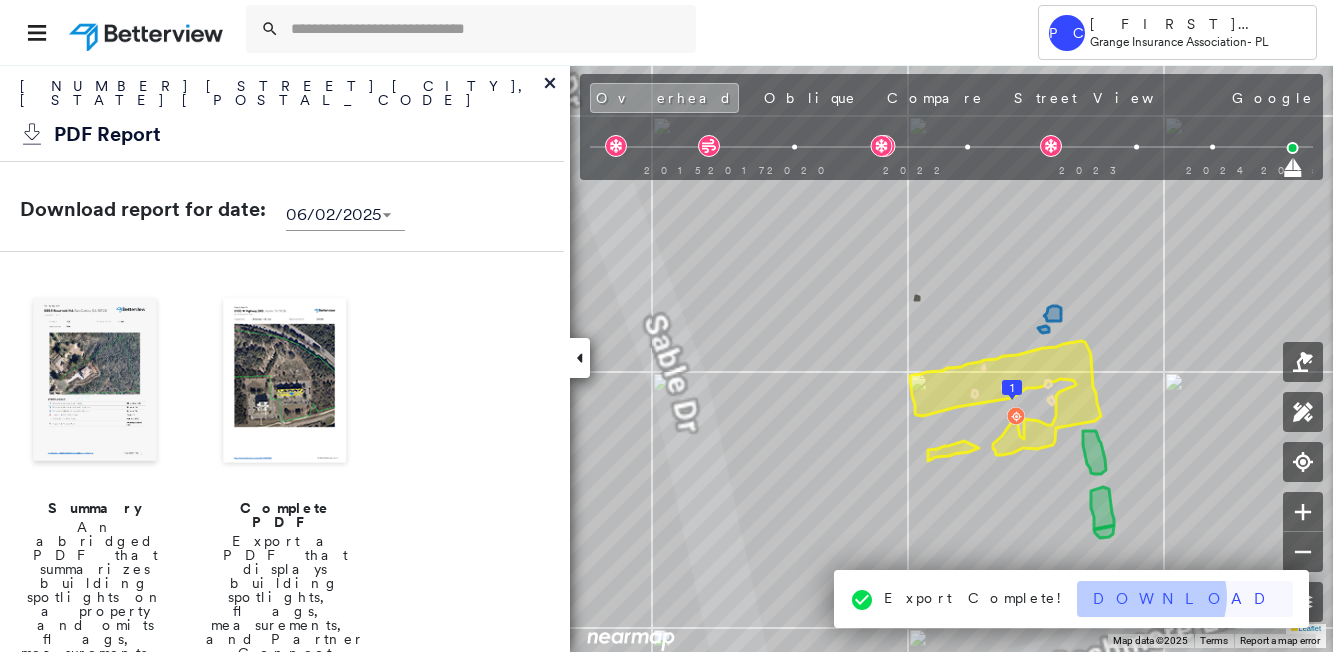 click on "Download" at bounding box center (1185, 599) 